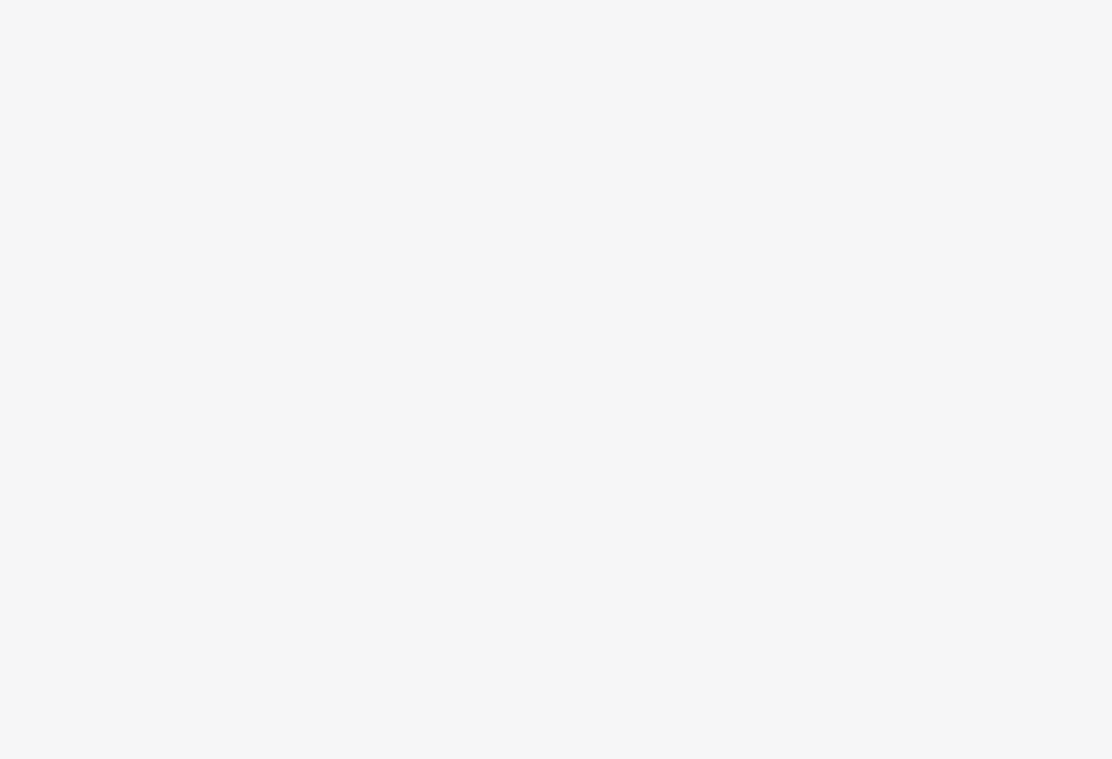 scroll, scrollTop: 0, scrollLeft: 0, axis: both 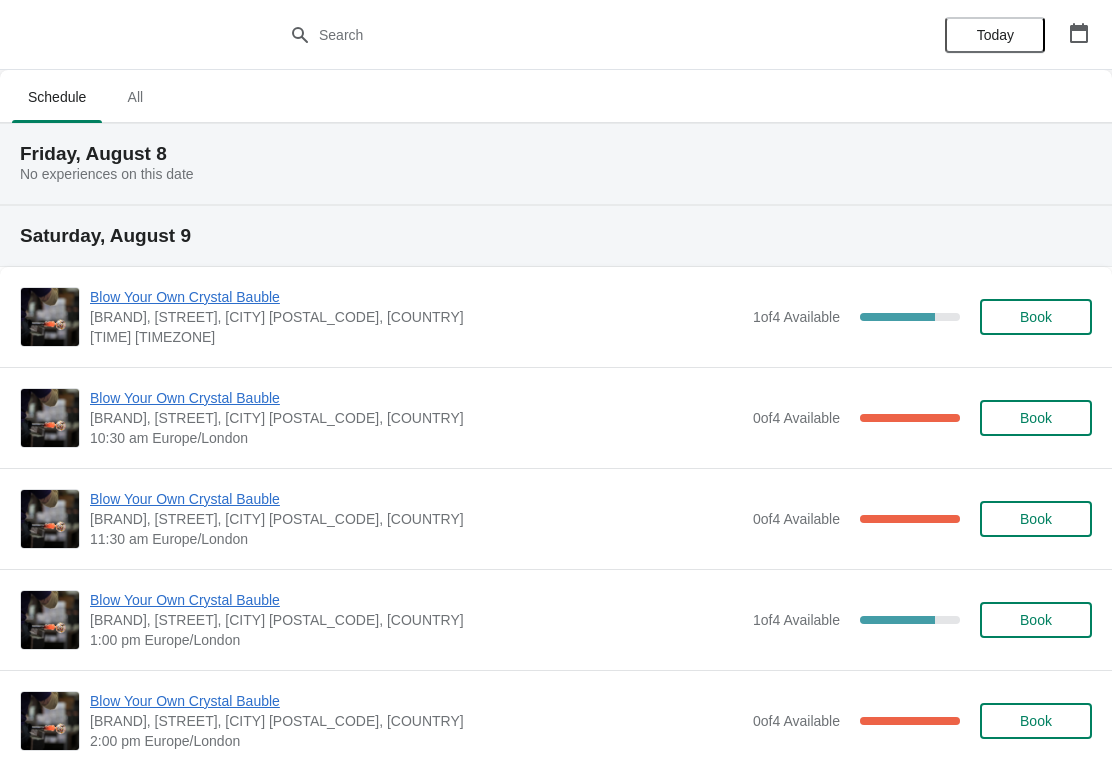 click on "Blow Your Own Crystal Bauble" at bounding box center [416, 297] 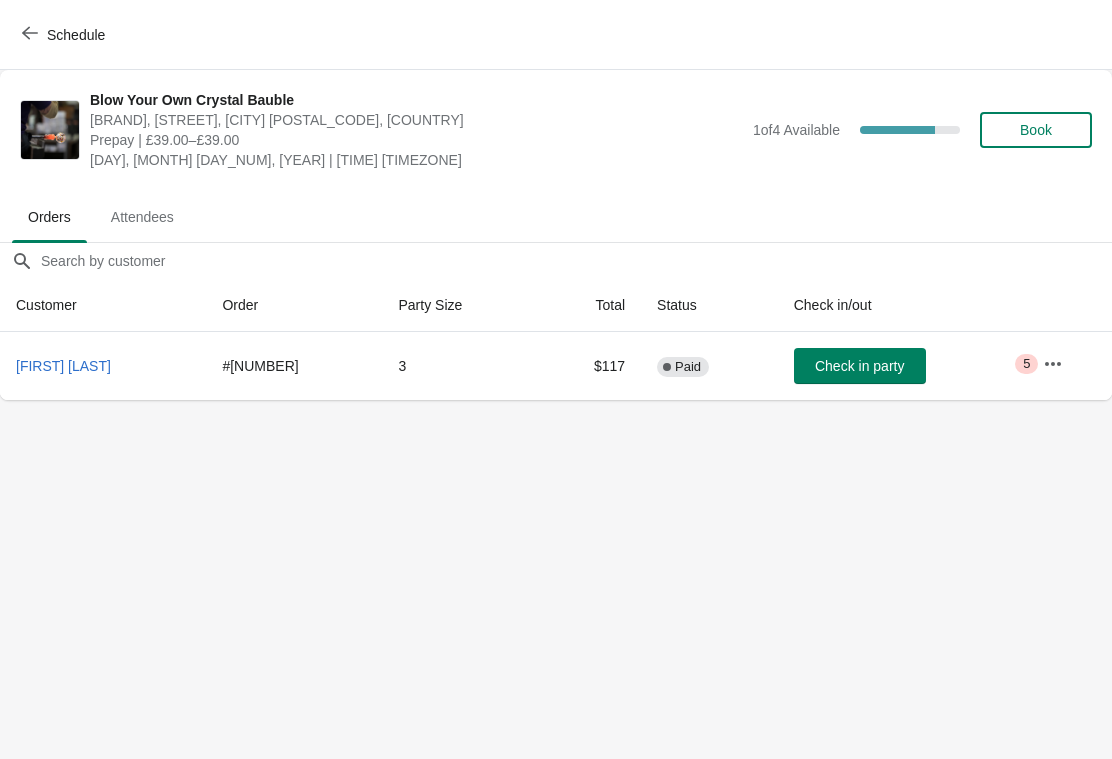 click 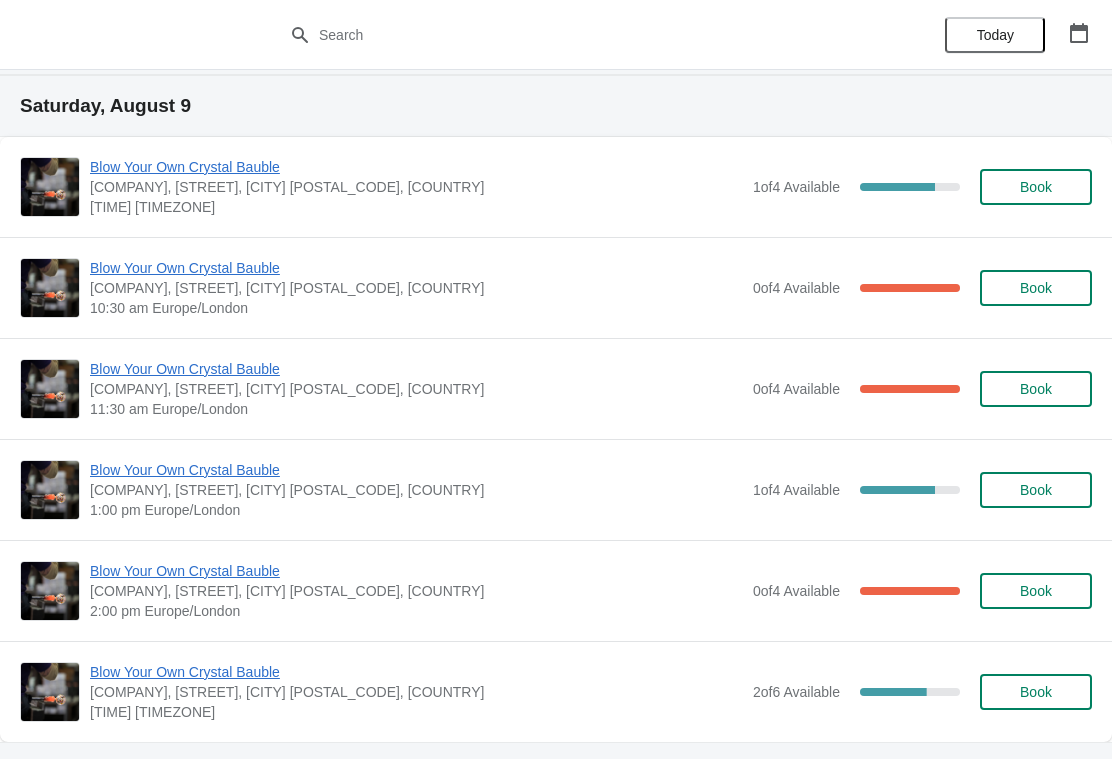 scroll, scrollTop: 131, scrollLeft: 0, axis: vertical 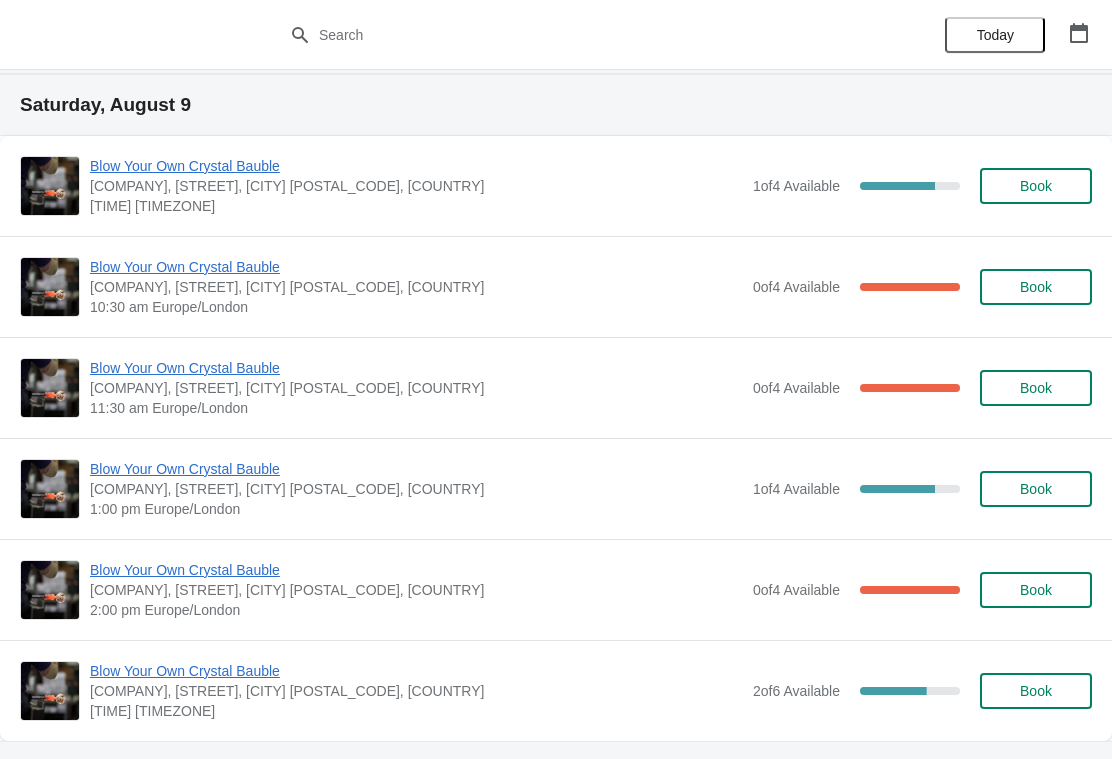 click on "Book" at bounding box center [1036, 691] 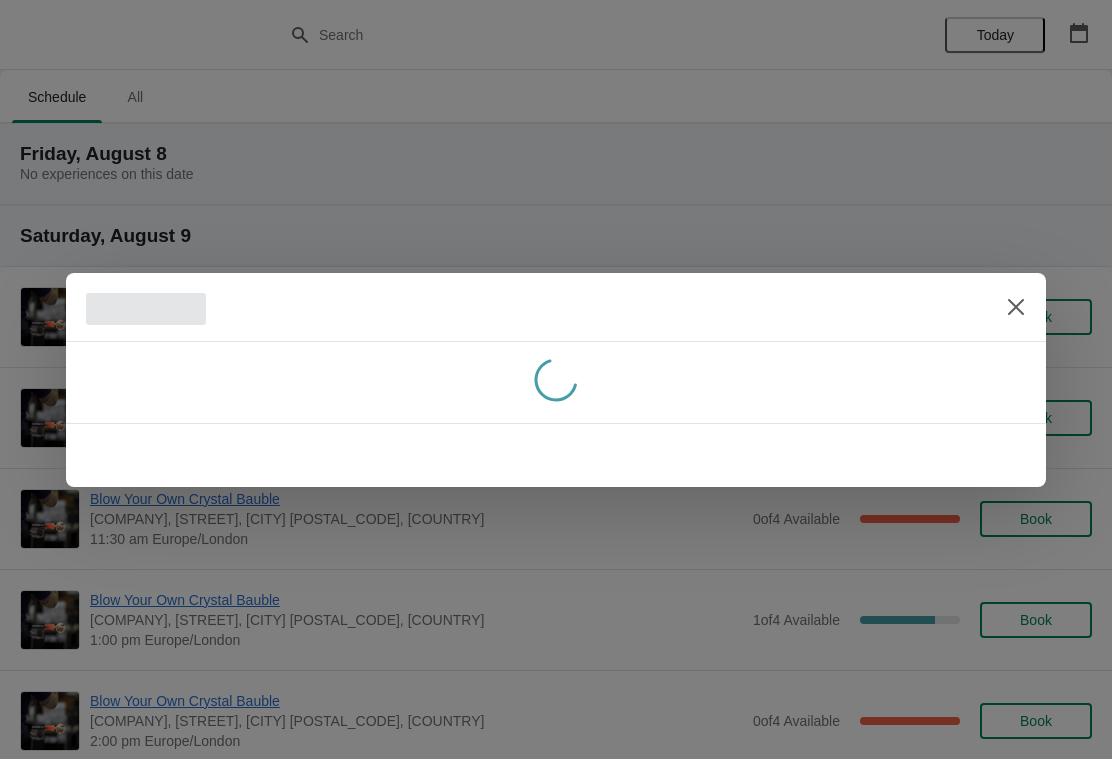 scroll, scrollTop: 0, scrollLeft: 0, axis: both 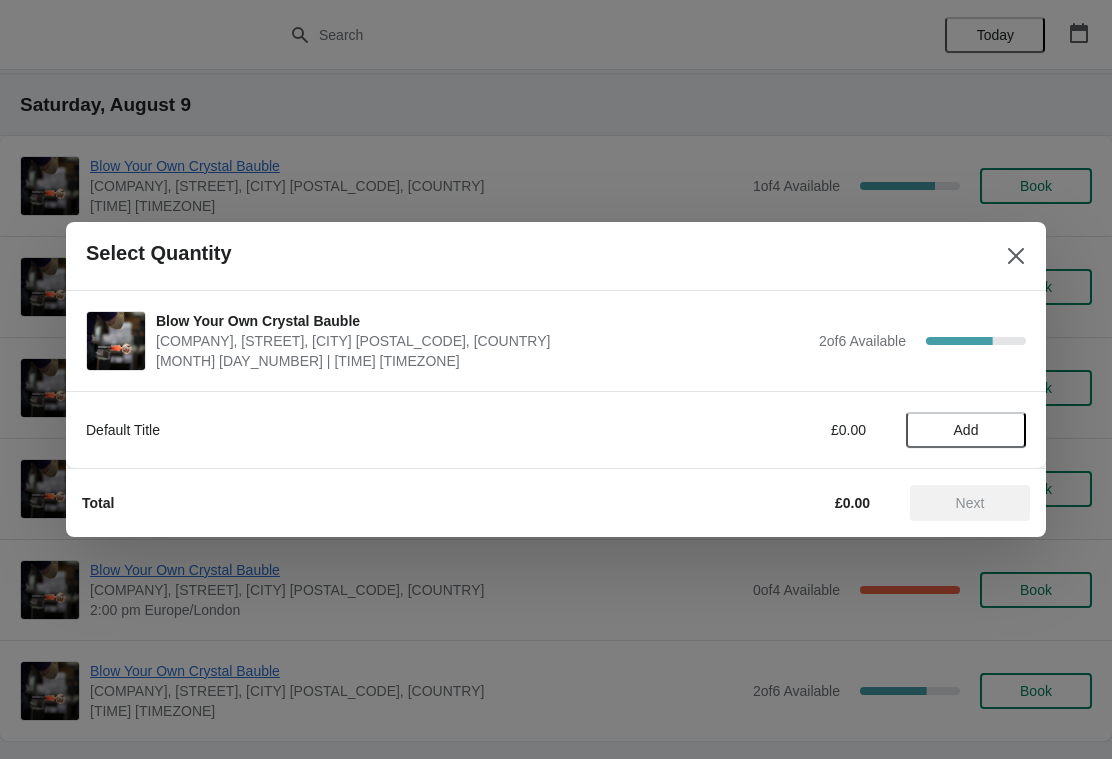 click on "Add" at bounding box center (966, 430) 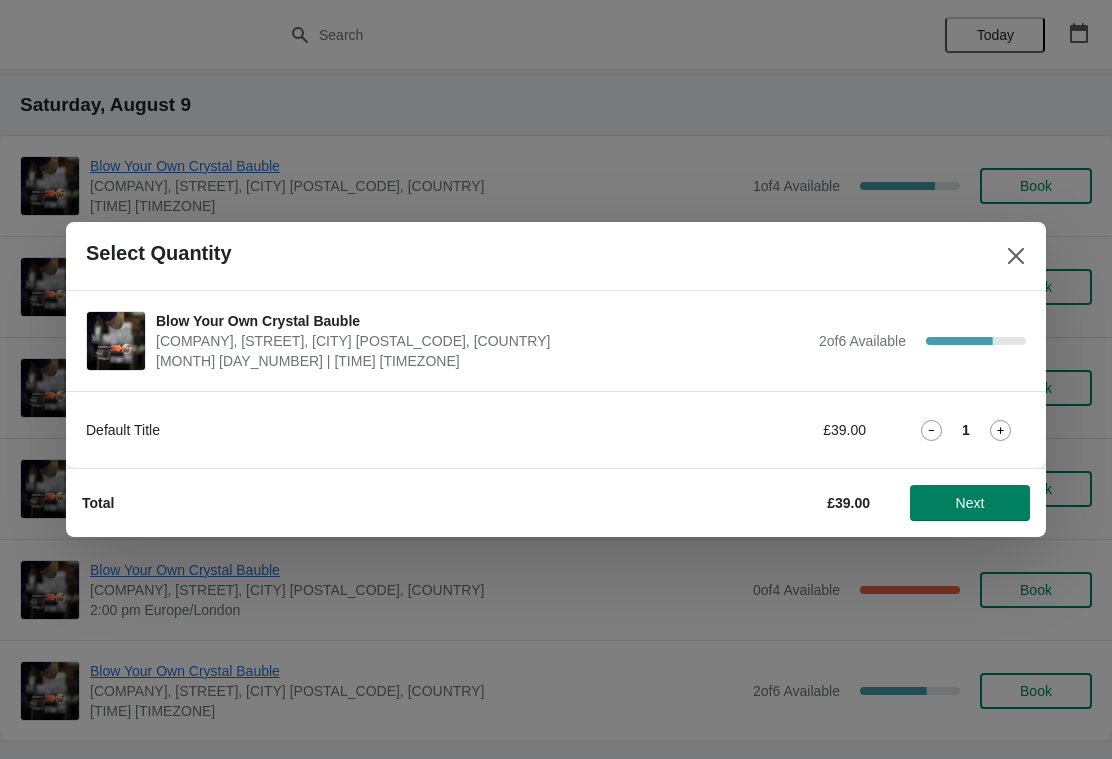 click on "1" at bounding box center (966, 430) 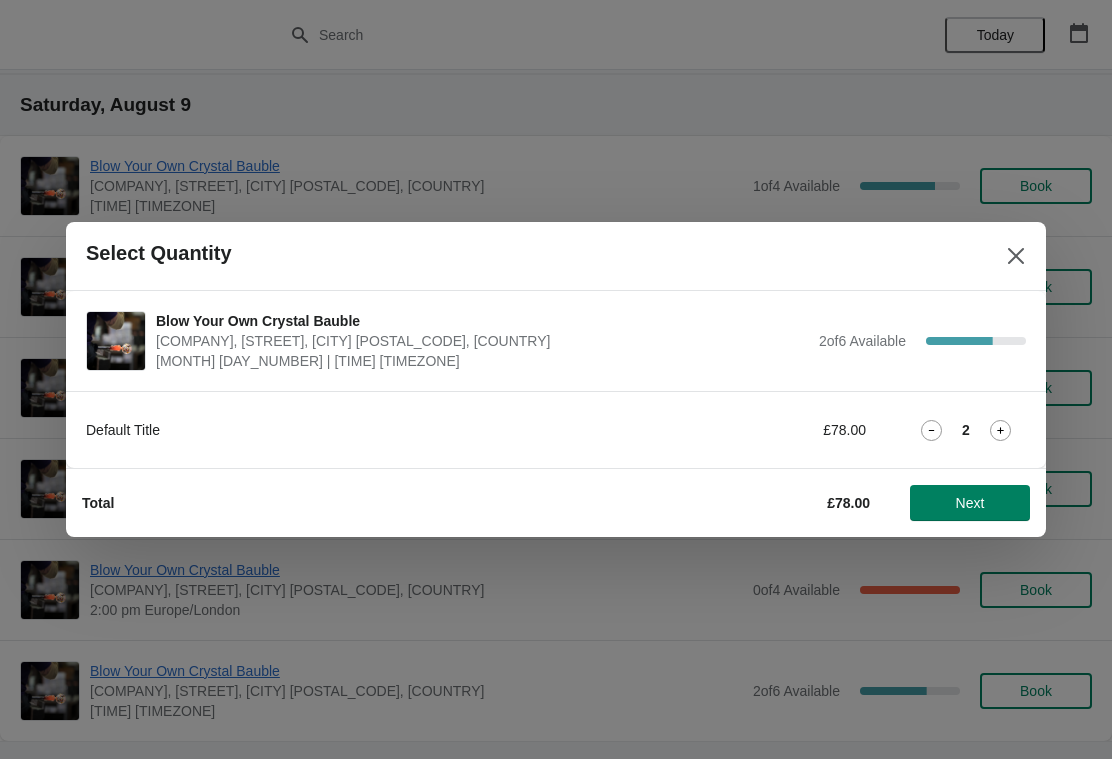 click 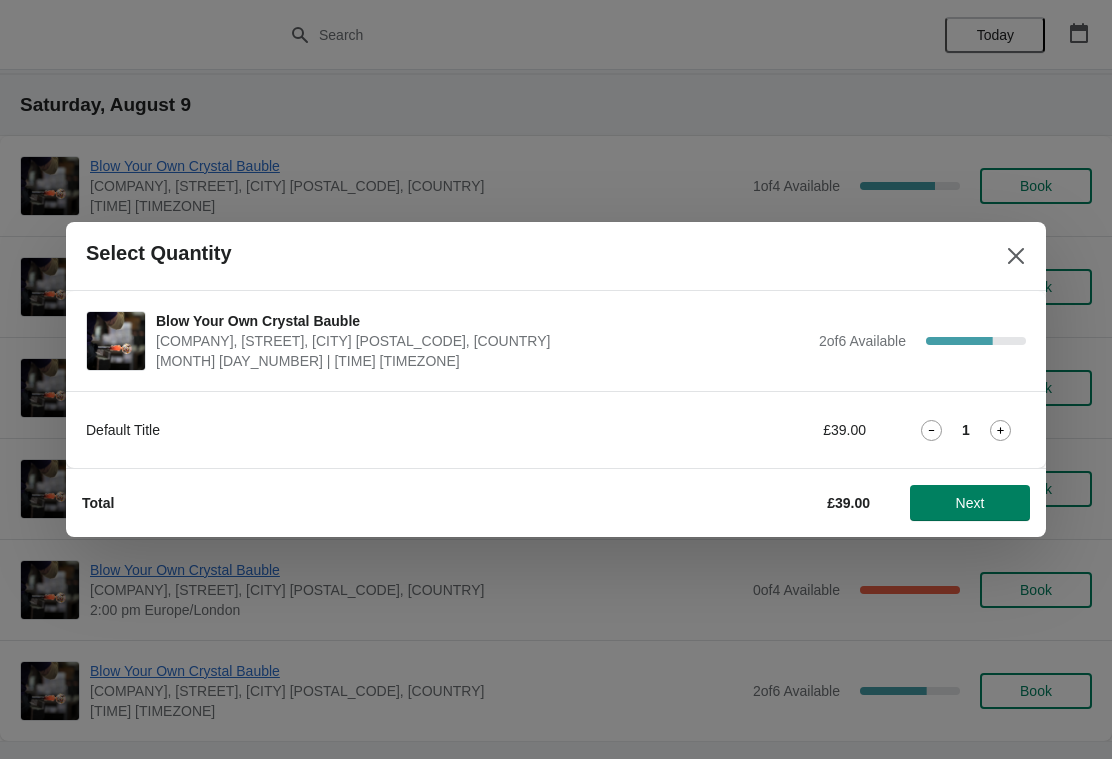 click 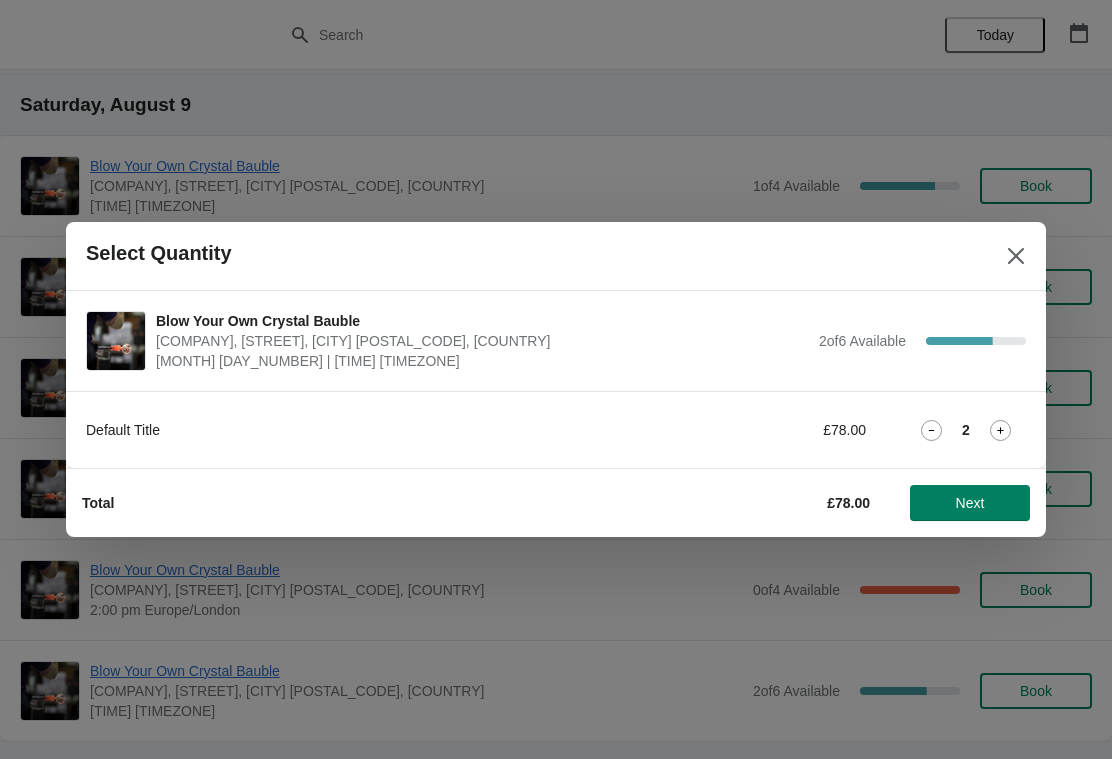 click on "Next" at bounding box center (970, 503) 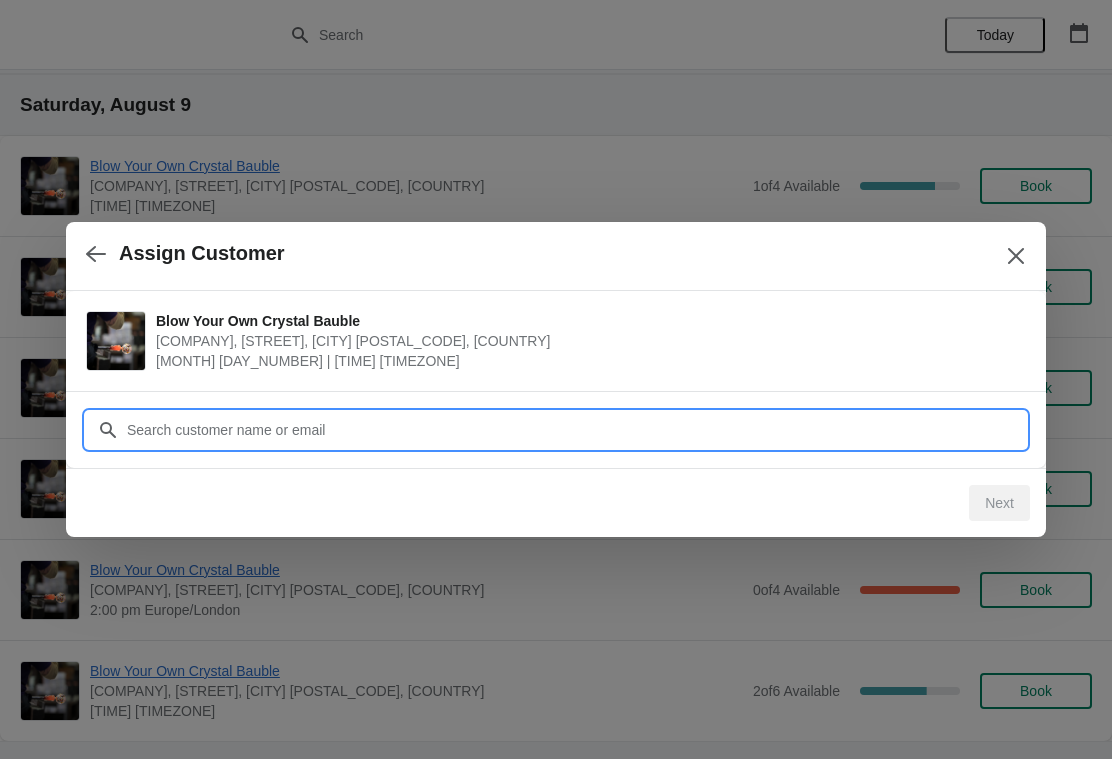 click on "Customer" at bounding box center (576, 430) 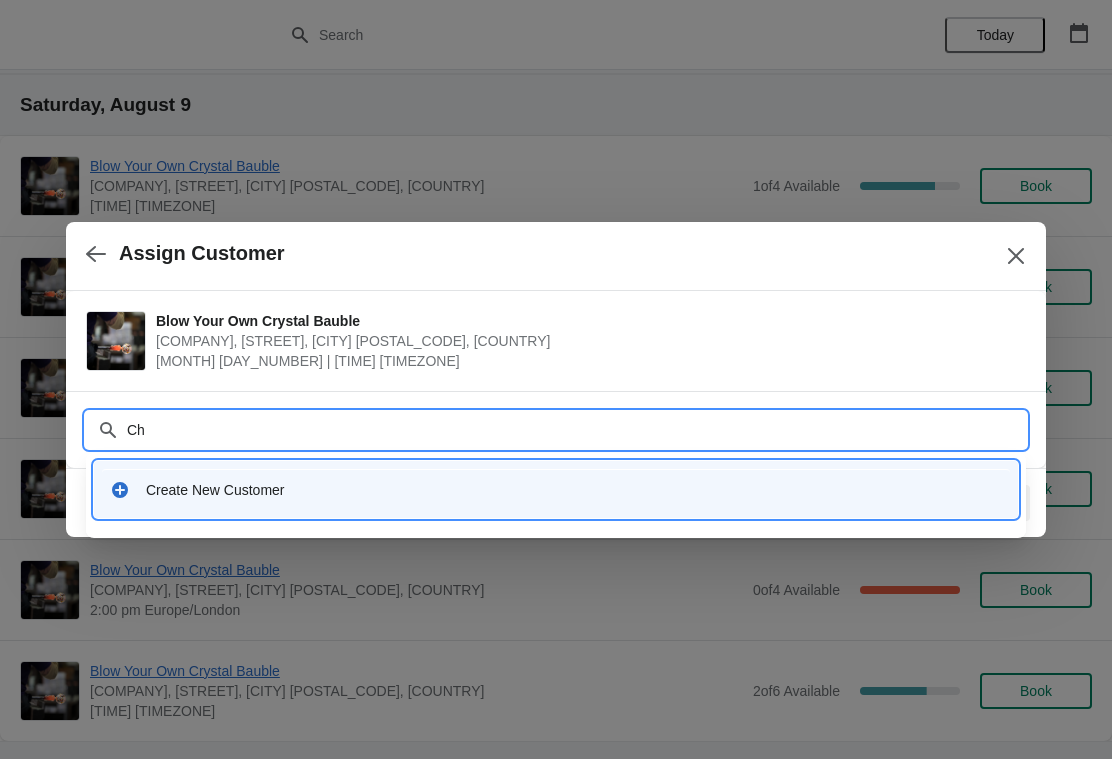 type on "C" 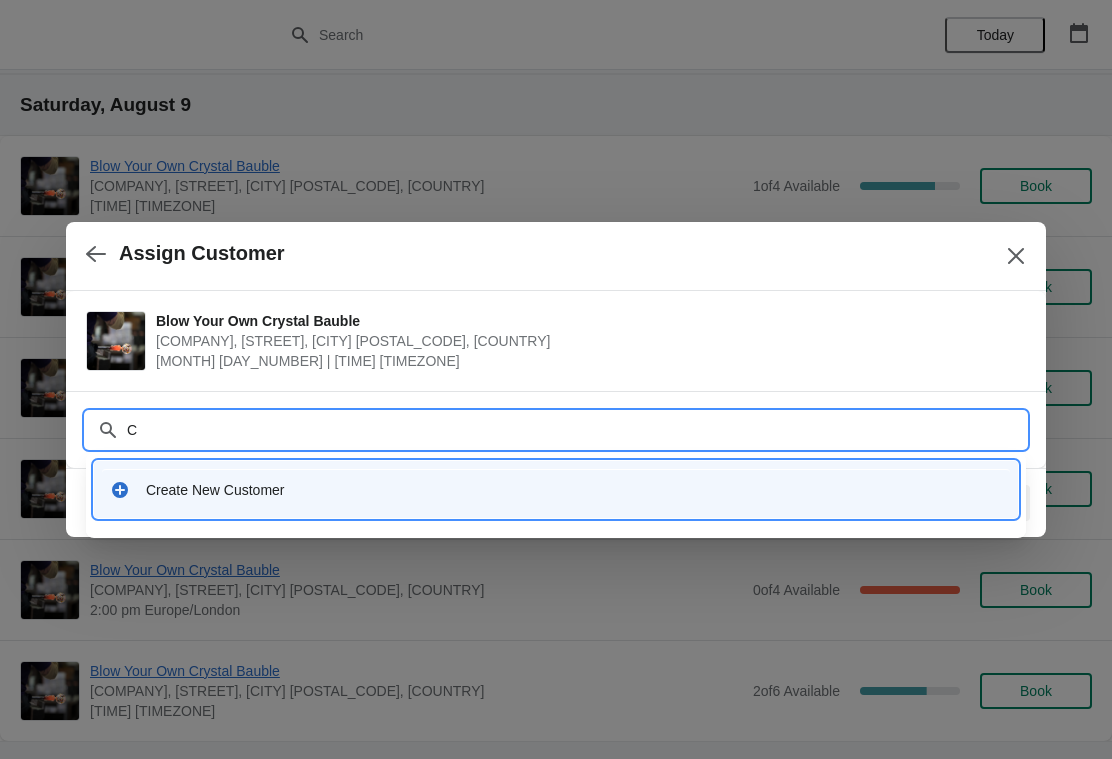 type 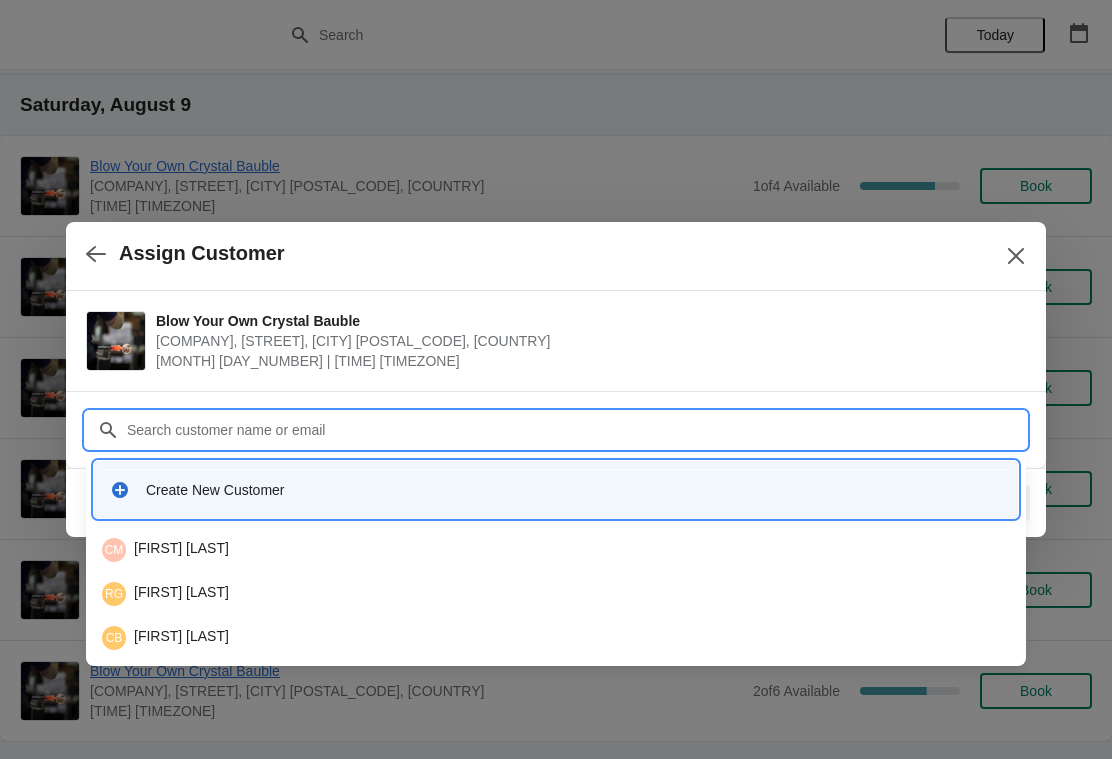 click 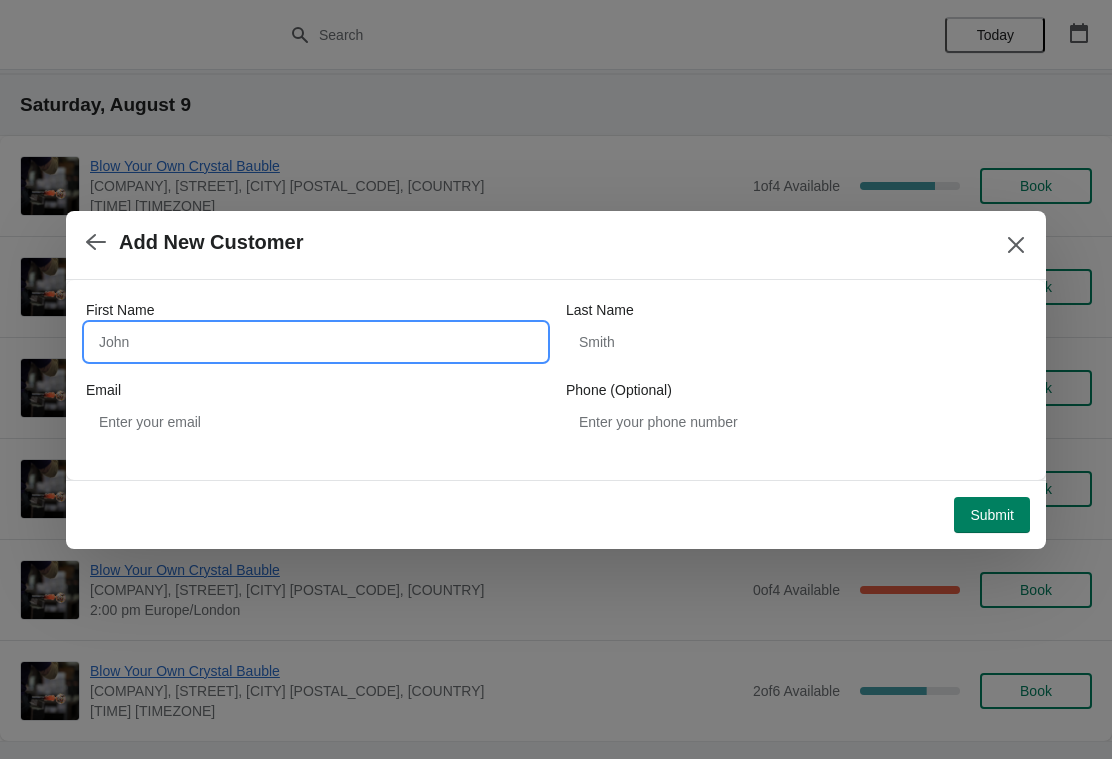 click on "First Name" at bounding box center (316, 342) 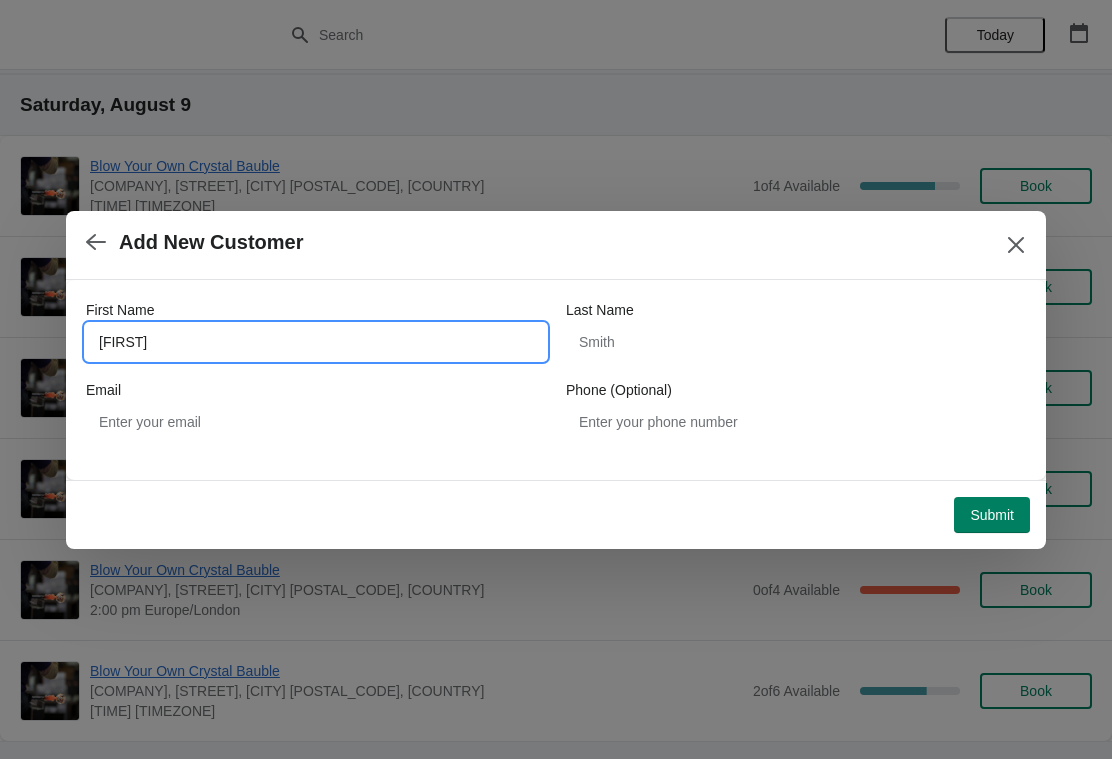 type on "[FIRST]" 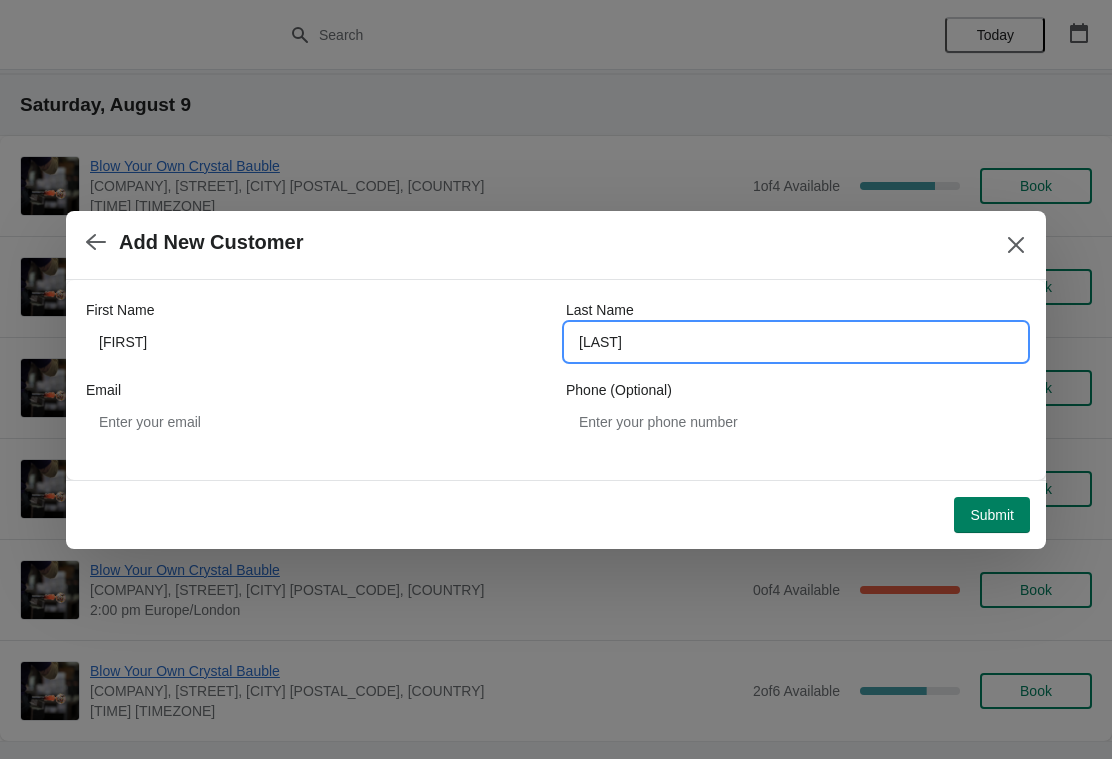 type on "[LAST]" 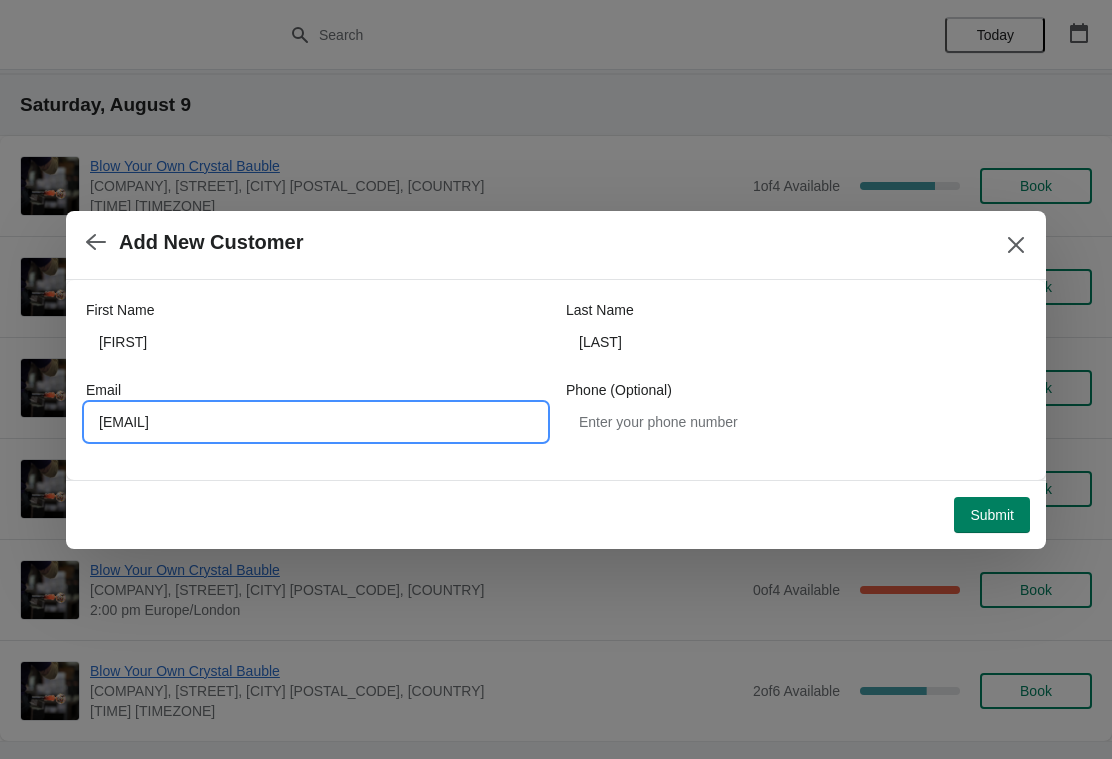 type on "[EMAIL]" 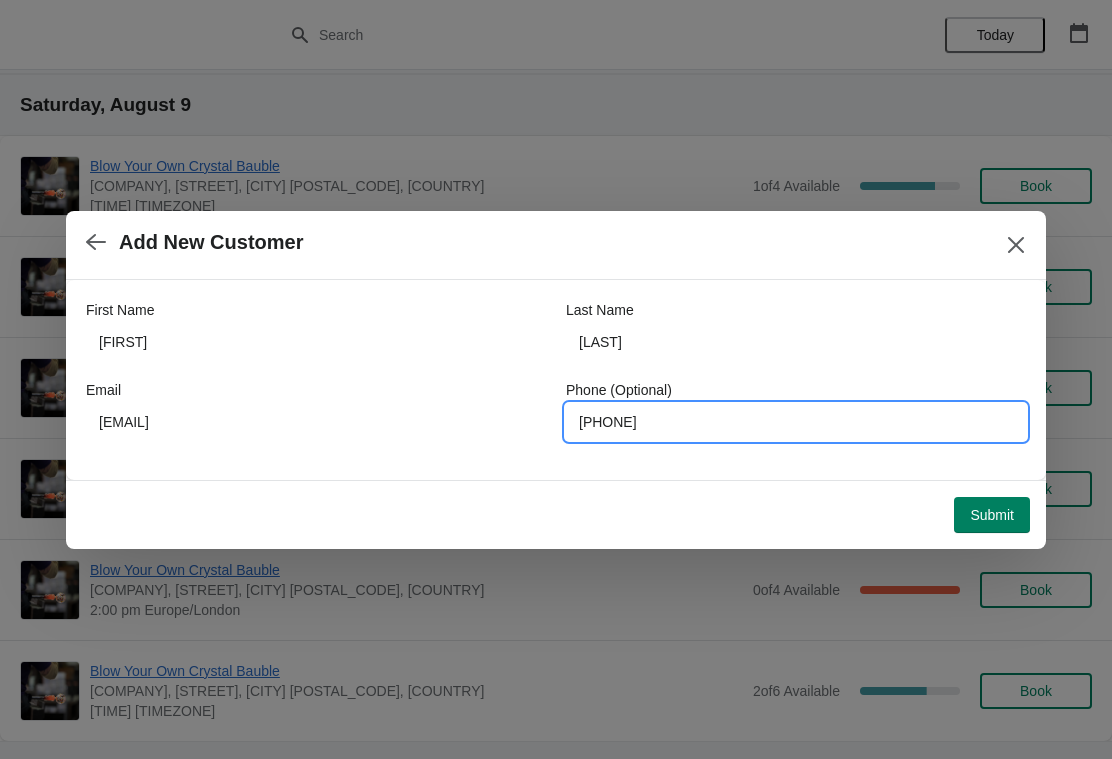 type on "[PHONE]" 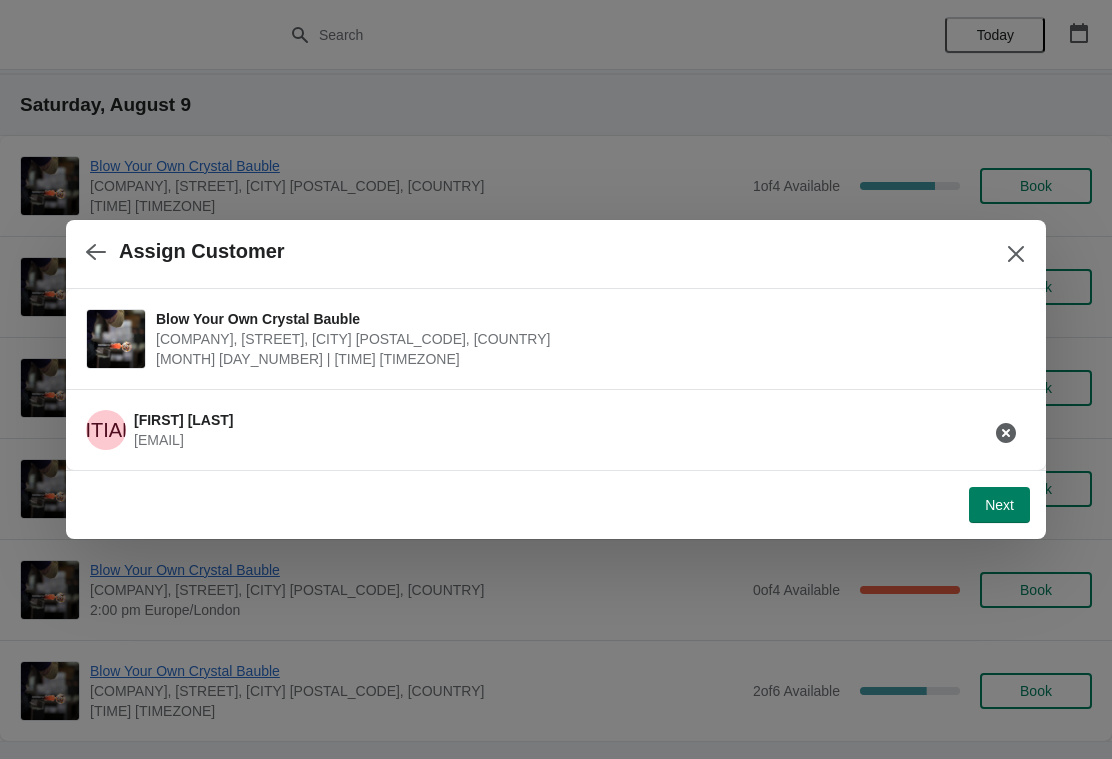 click on "Next" at bounding box center (999, 505) 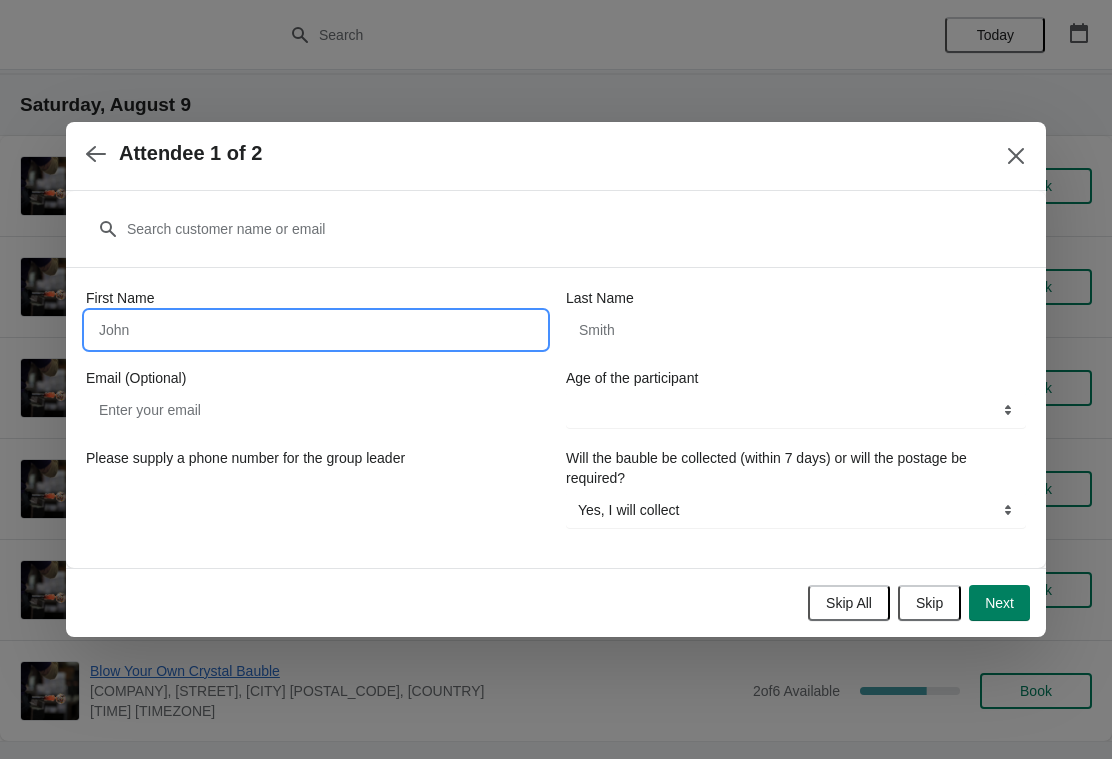 click on "First Name" at bounding box center (316, 330) 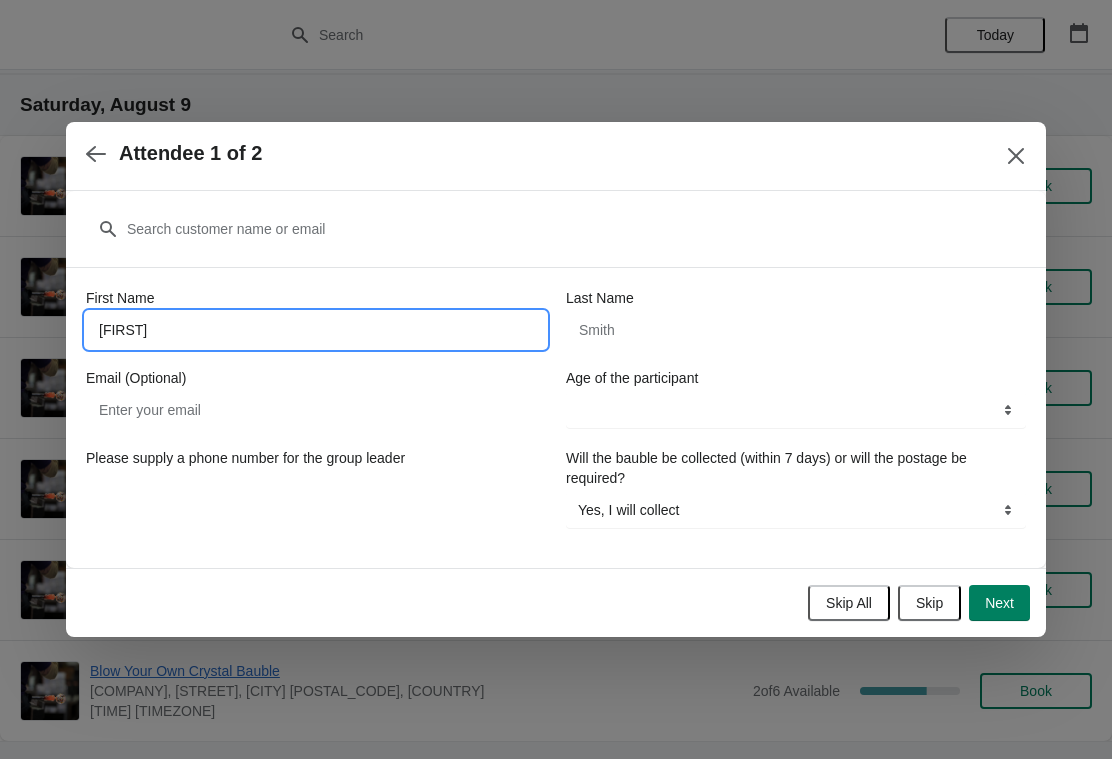 type on "[FIRST]" 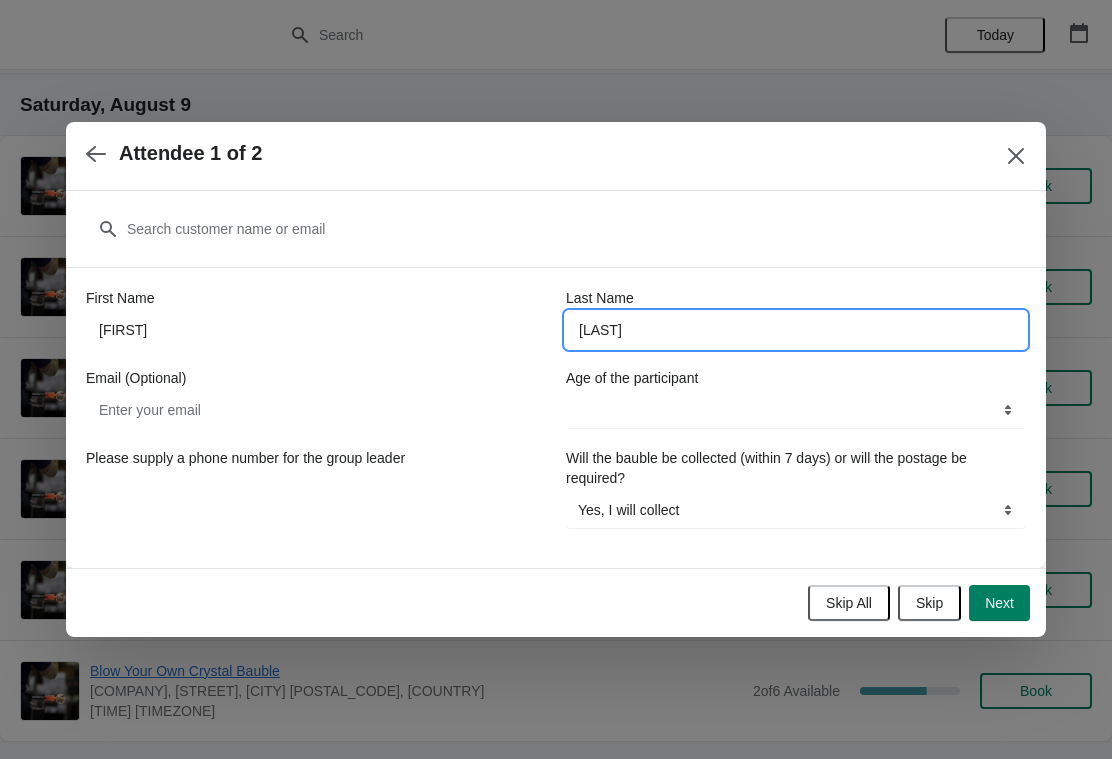 type on "[LAST]" 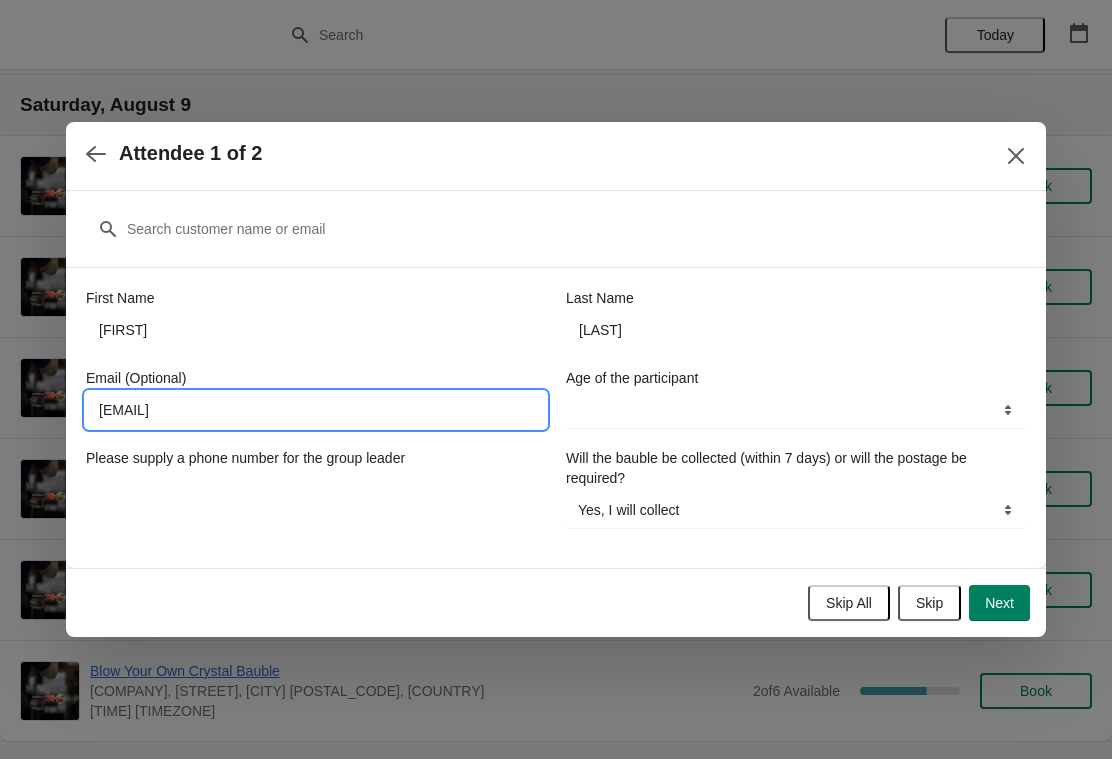 type on "[EMAIL]" 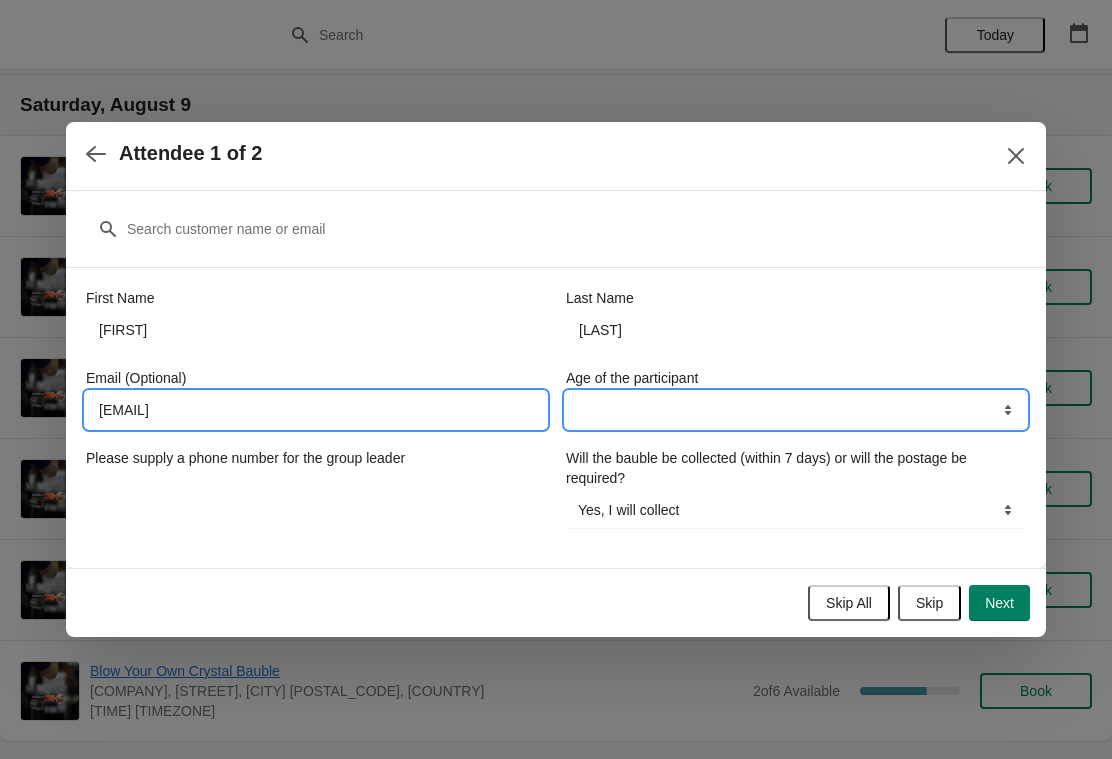 click on "[AGE] years [AGE] years [AGE] years and over" at bounding box center [796, 410] 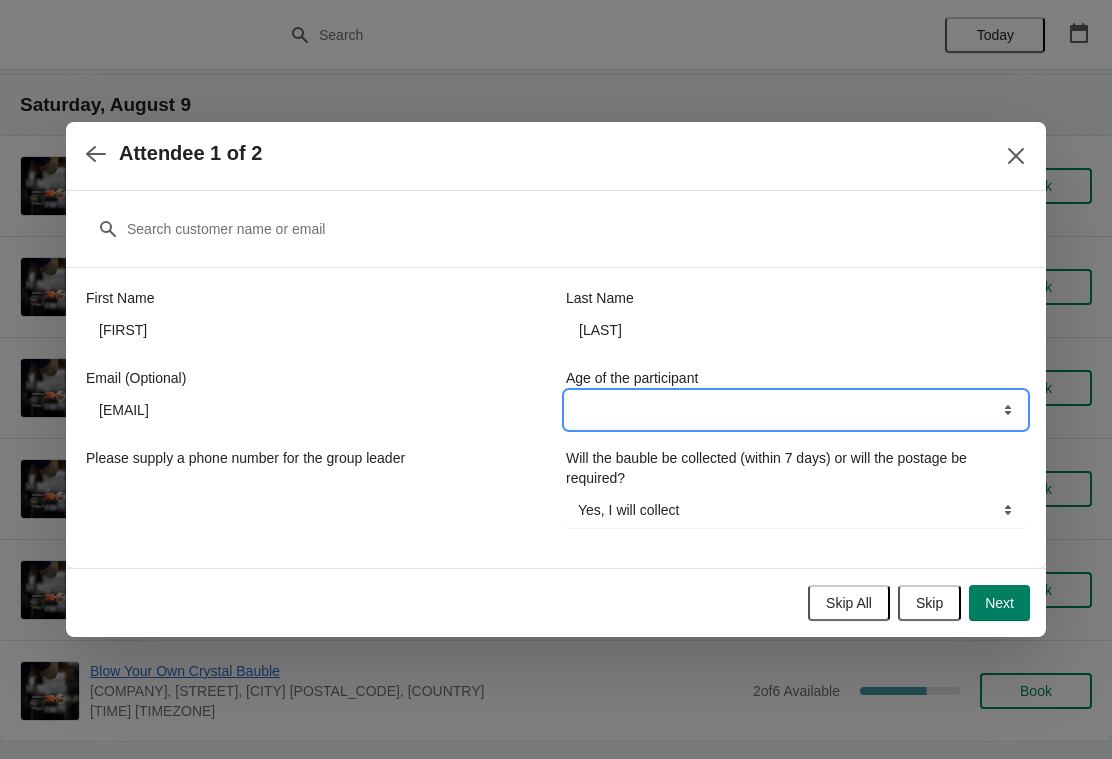 select on "[AGE] years and over" 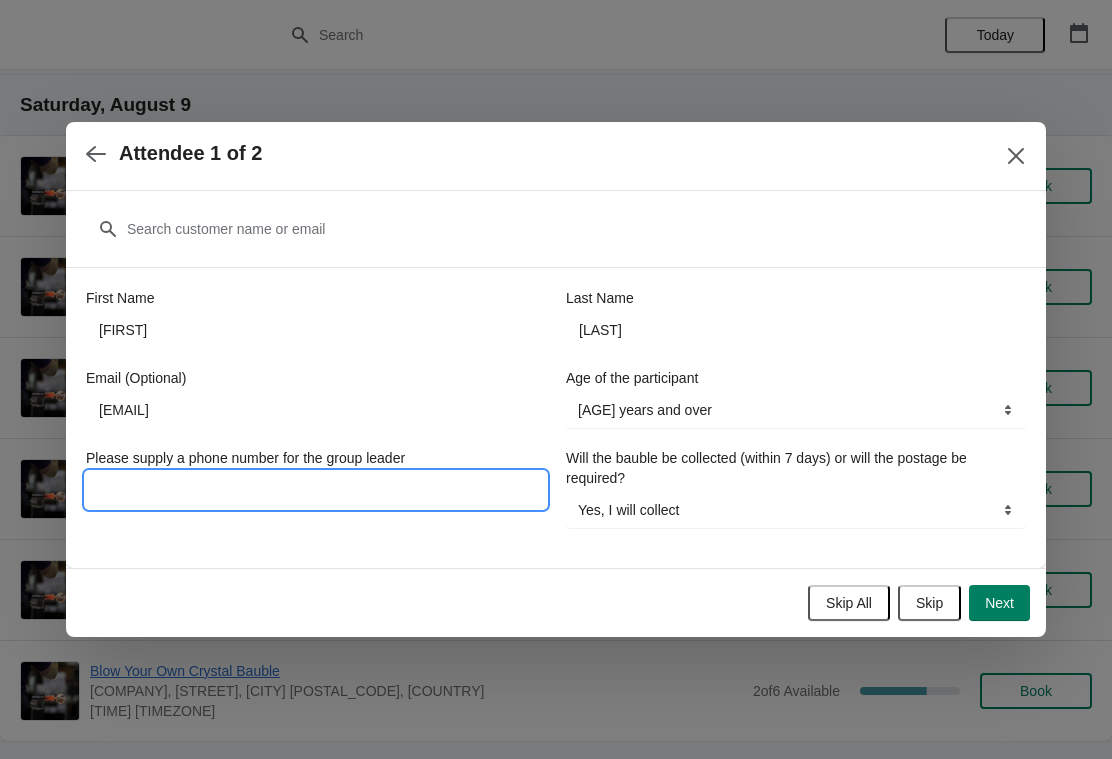 click on "Please supply a phone number for the group leader" at bounding box center (316, 490) 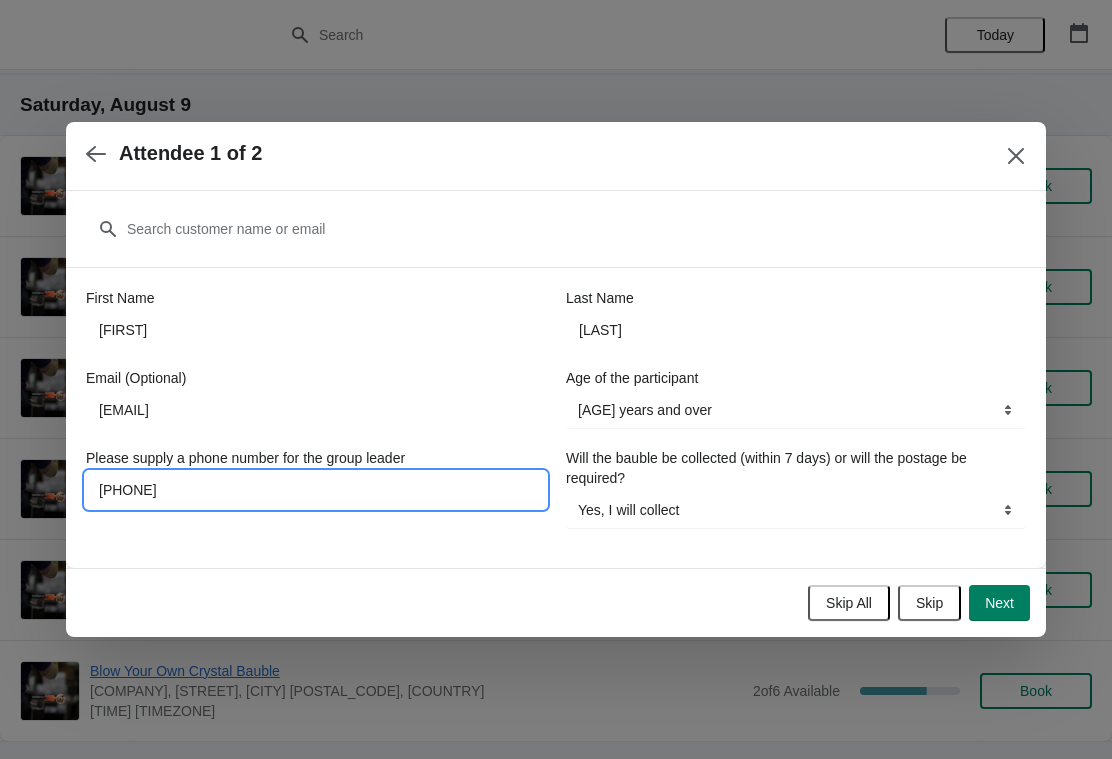 type on "[PHONE]" 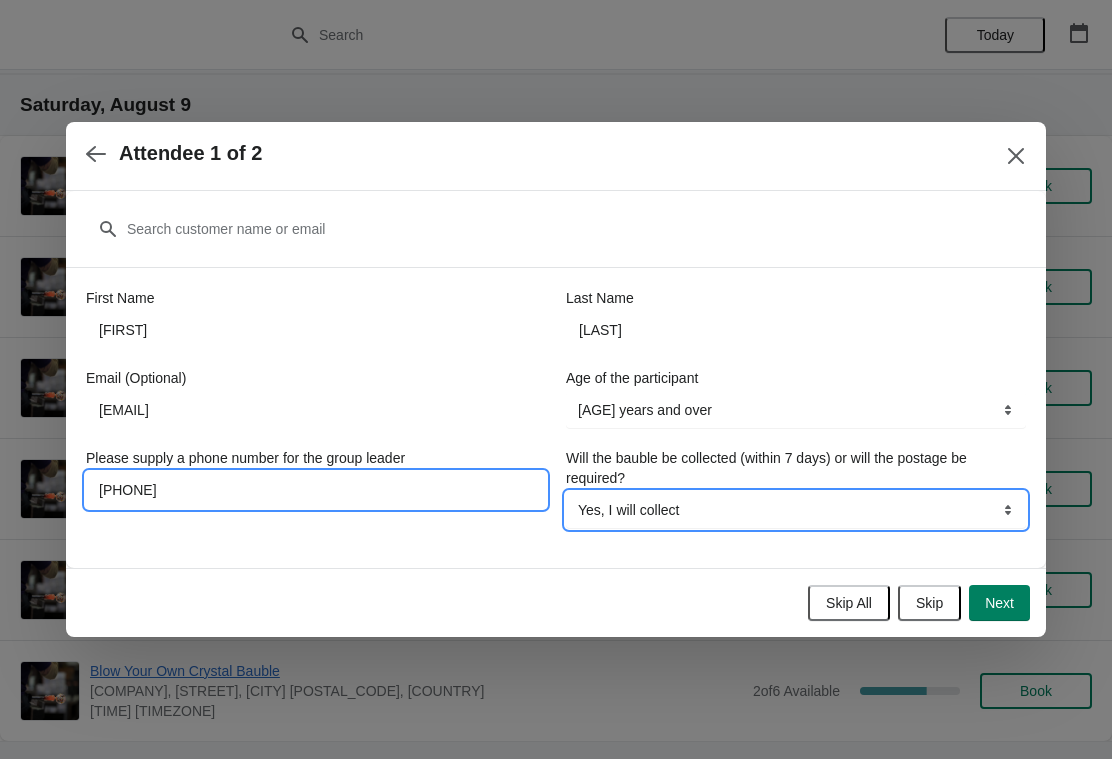 click on "Yes, I will collect No, I will require postage" at bounding box center (796, 510) 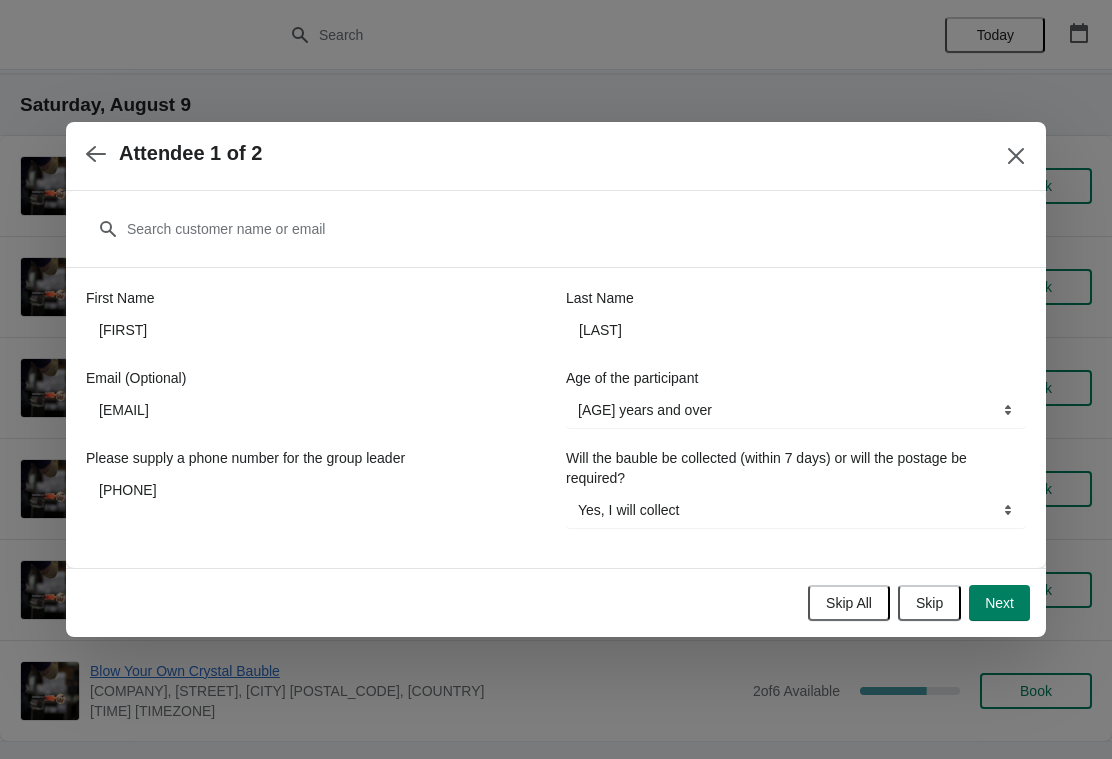 click on "Next" at bounding box center (999, 603) 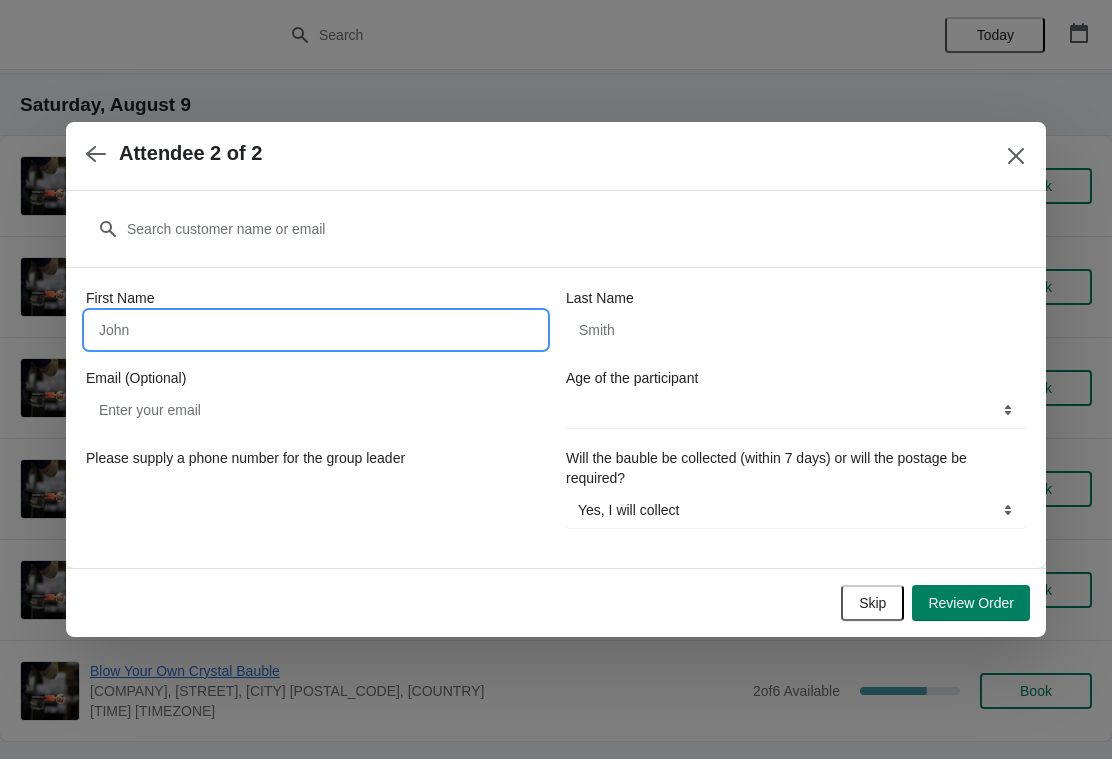 click on "First Name" at bounding box center (316, 330) 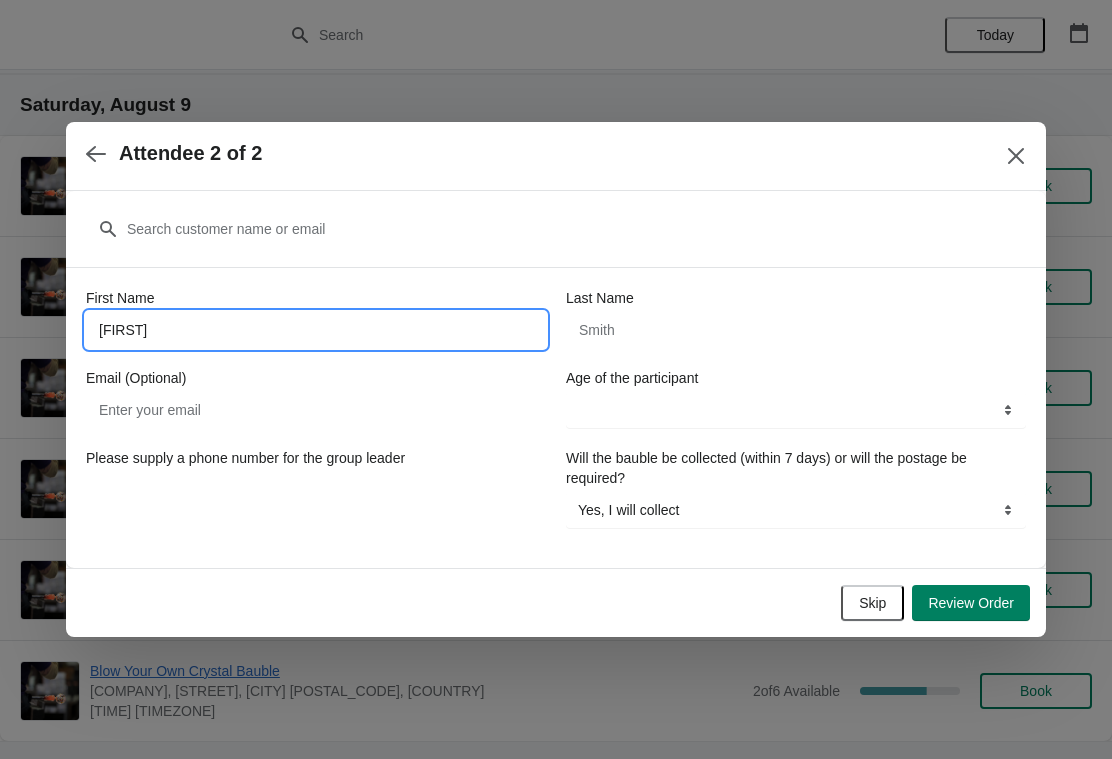 type on "[FIRST]" 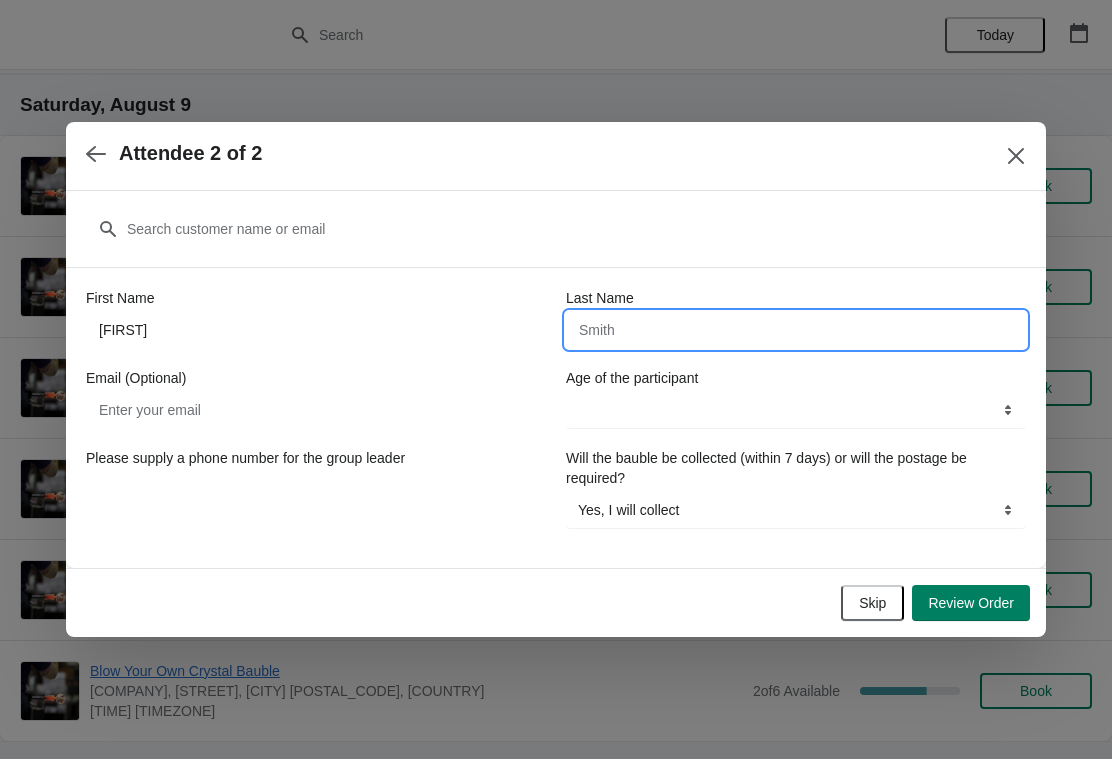 type on "D" 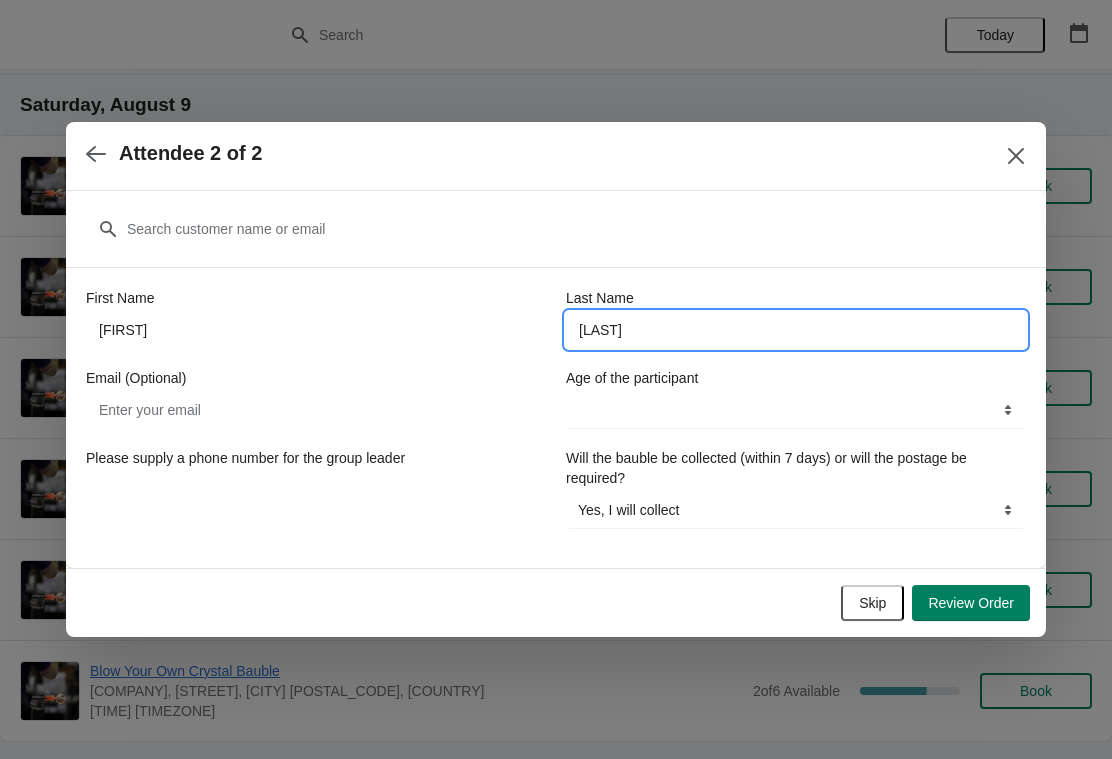 type on "[LAST]" 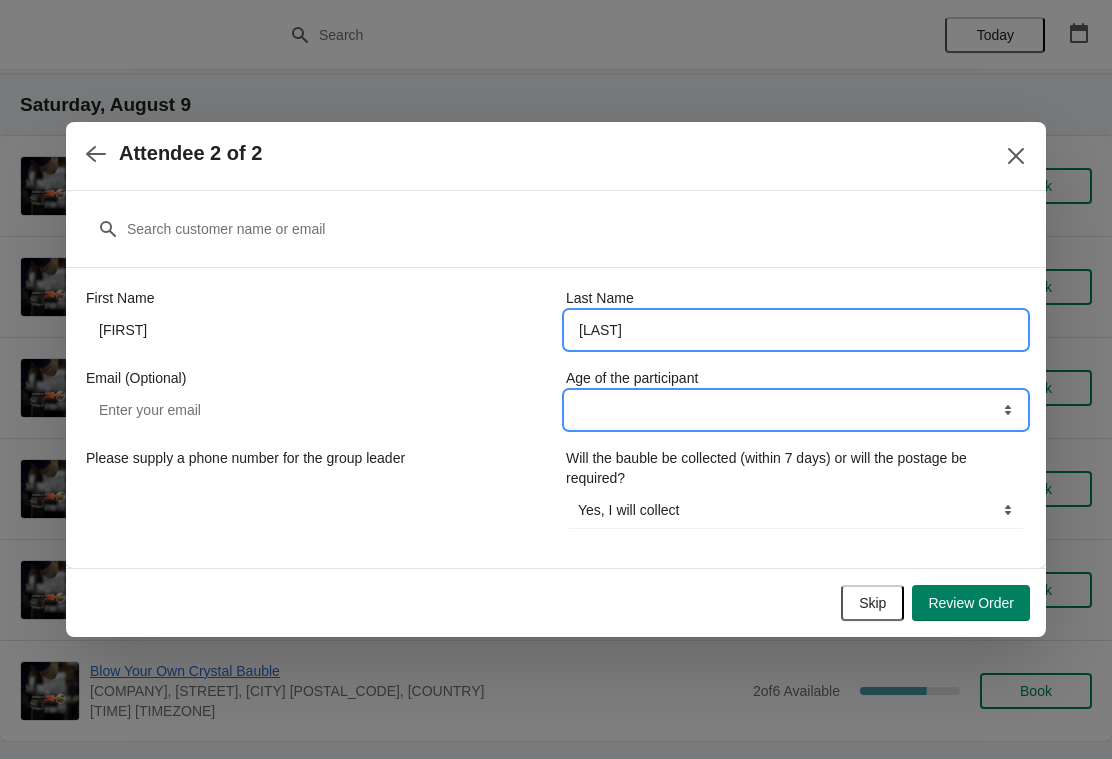 click on "[AGE] years [AGE] years [AGE] years and over" at bounding box center (796, 410) 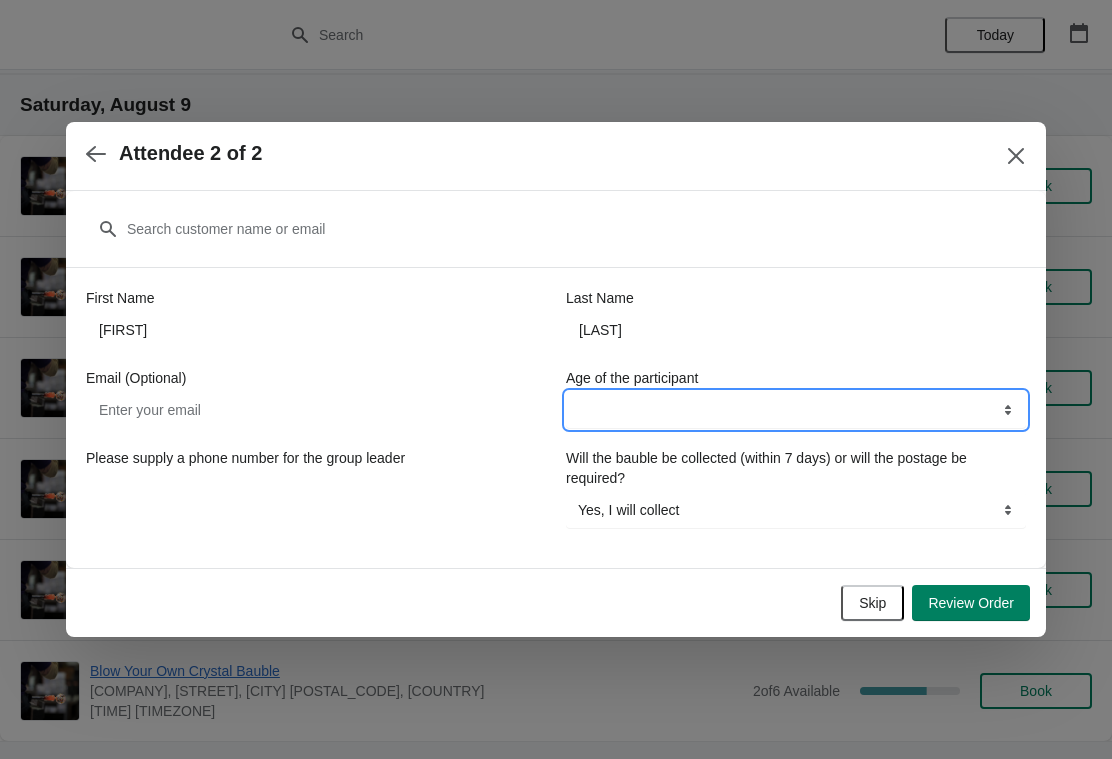 select on "[AGE] years" 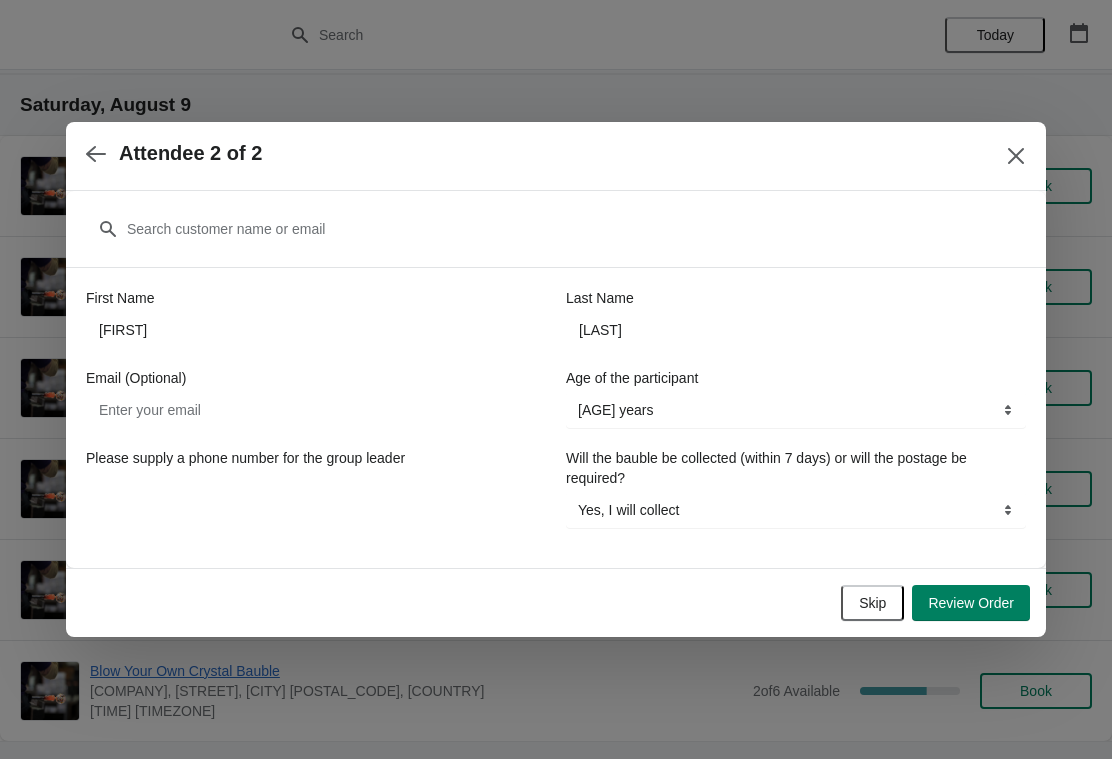 click on "Review Order" at bounding box center (971, 603) 